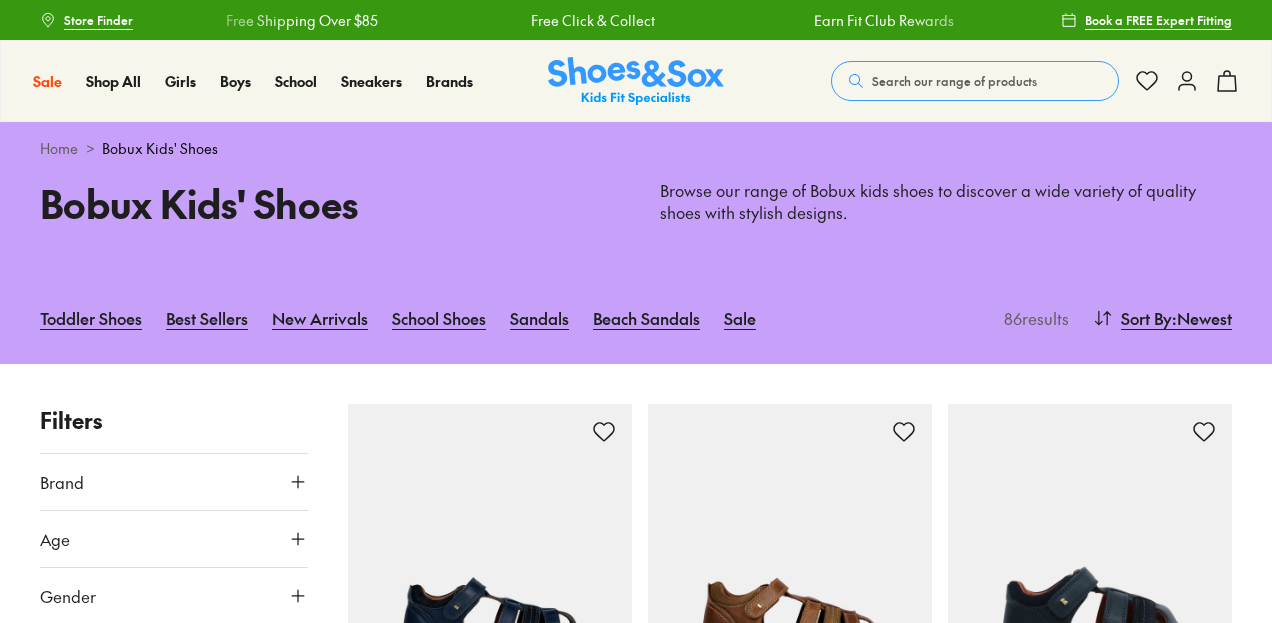 scroll, scrollTop: 300, scrollLeft: 0, axis: vertical 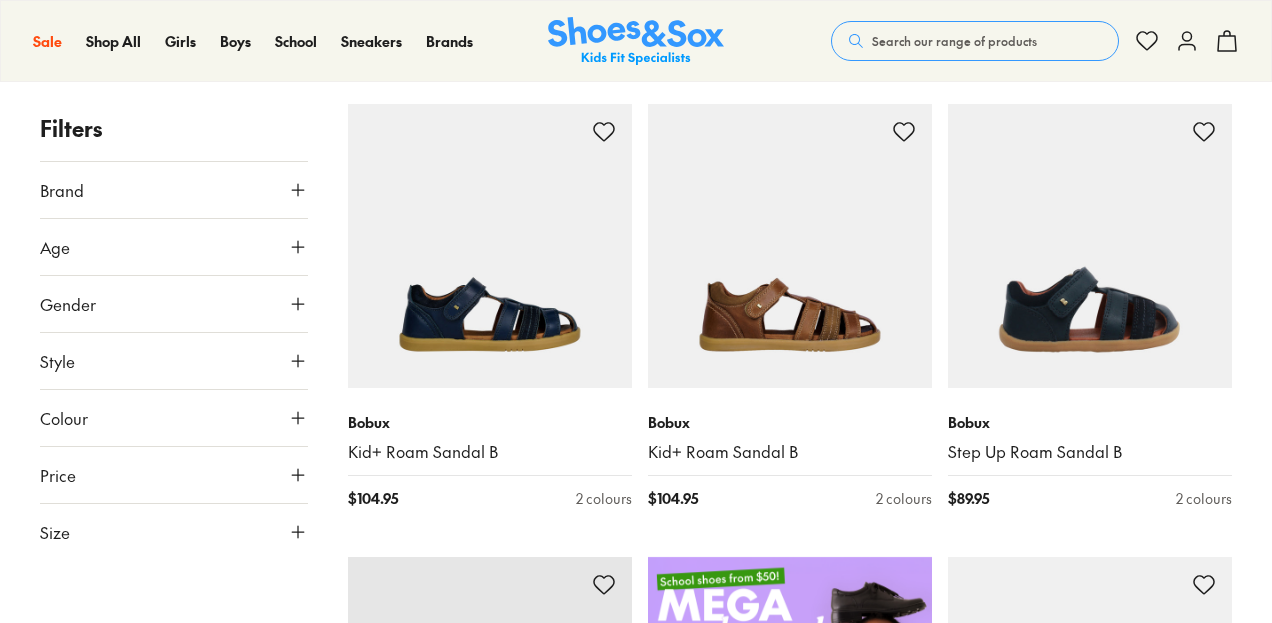 click on "Age" at bounding box center (174, 247) 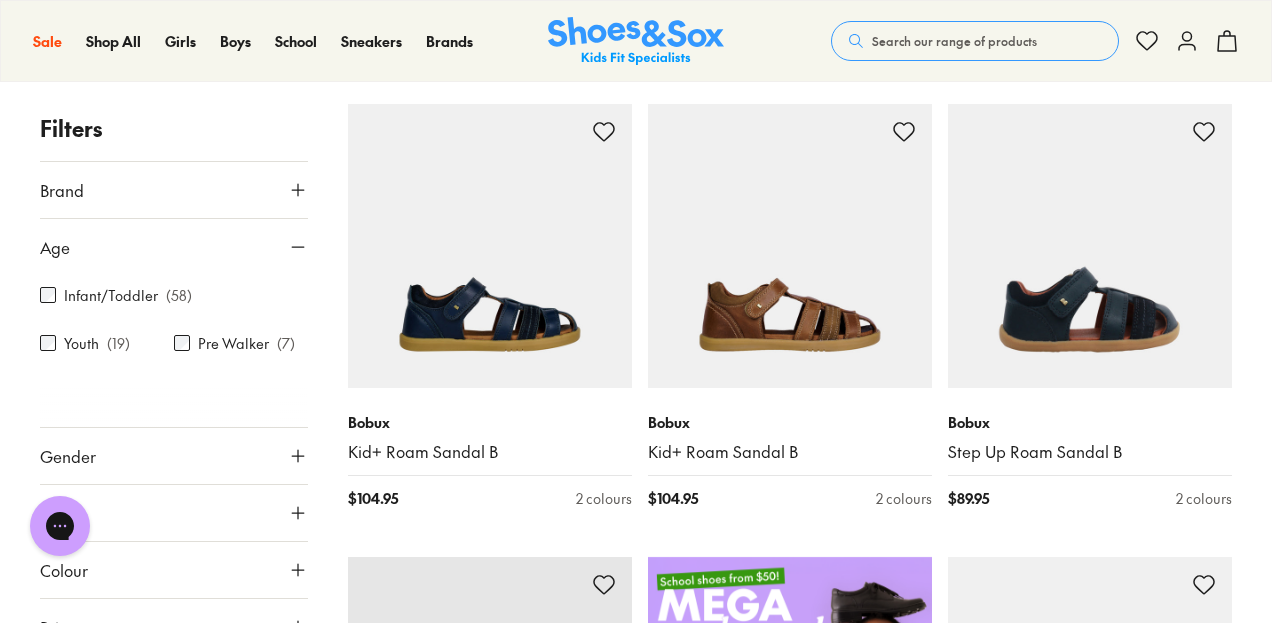 scroll, scrollTop: 0, scrollLeft: 0, axis: both 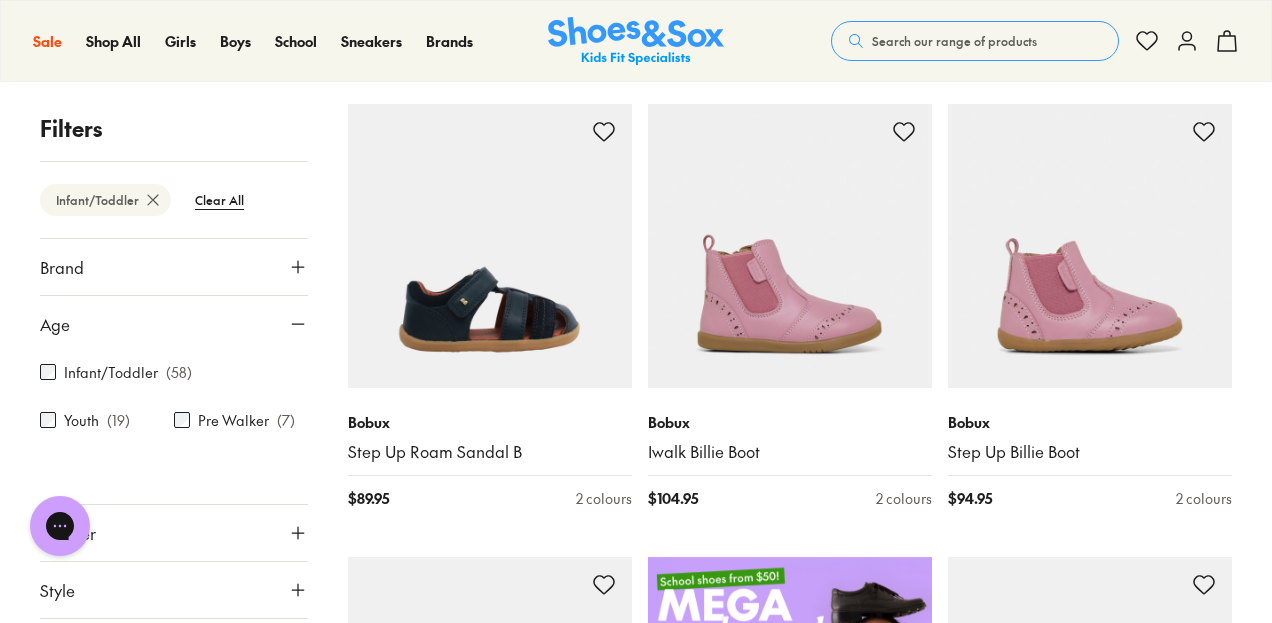 click on "Filters Infant/Toddler   Clear All Brand Bobux ( 58 ) Age Infant/Toddler ( 58 ) Youth ( 19 ) Pre Walker ( 7 ) Gender All Boys Girls Unisex Style Boots ( 27 ) Shoes ( 19 ) Sandals ( 12 ) Prewalker School Colour Beige ( 9 ) Navy ( 8 ) Pink ( 10 ) Blue ( 5 ) White ( 5 ) Black ( 2 ) Brown ( 4 ) Green ( 5 ) Red ( 5 ) Neutrals ( 2 ) Purple ( 2 ) Orange ( 1 ) Price Min $ 45 Max $ 110 Size EU UK US 0-12 Months 19 20 1-3 Years 21 22 23 24 25 26 27 3-8 Years 28 29 30 31 32 33 Bobux Step Up Roam Sandal B $ 89.95 2 colours Bobux Iwalk Billie Boot $ 104.95 2 colours Bobux Step Up Billie Boot $ 94.95 2 colours Bobux IWalk Champ $ 99.95 2 colours Bobux IWalk Champ $ 99.95 2 colours Exclusive Bobux IWalk Champ $ 99.95 2 colours Bobux IWalk Champ $ 99.95 2 colours Exclusive Bobux Step Up Champ $ 89.95 2 colours Bobux Step Up Champ $ 89.95 2 colours Bobux Step Up Champ $ 89.95 3 colours Bobux Step Up Champ $ 89.95 3 colours Online only Bobux Iwalk Lola $ 94.95 2 colours Online only Bobux Step Up Lola $ 84.95 2 colours Fan Fave" at bounding box center [636, 2583] 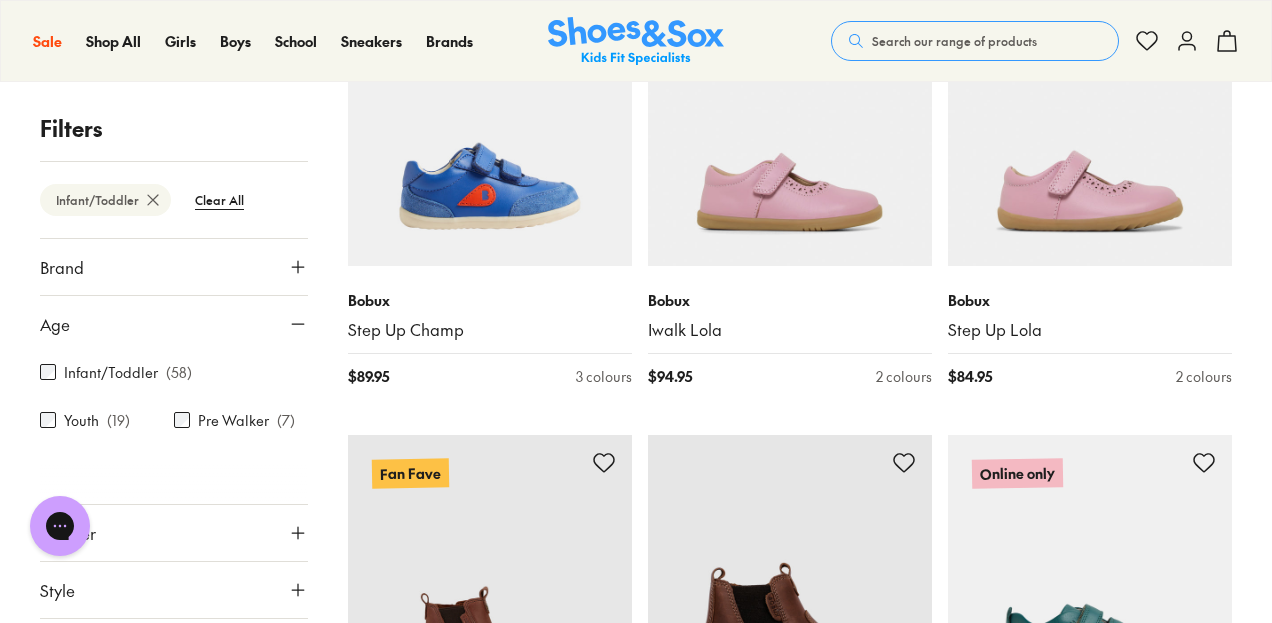 scroll, scrollTop: 2400, scrollLeft: 0, axis: vertical 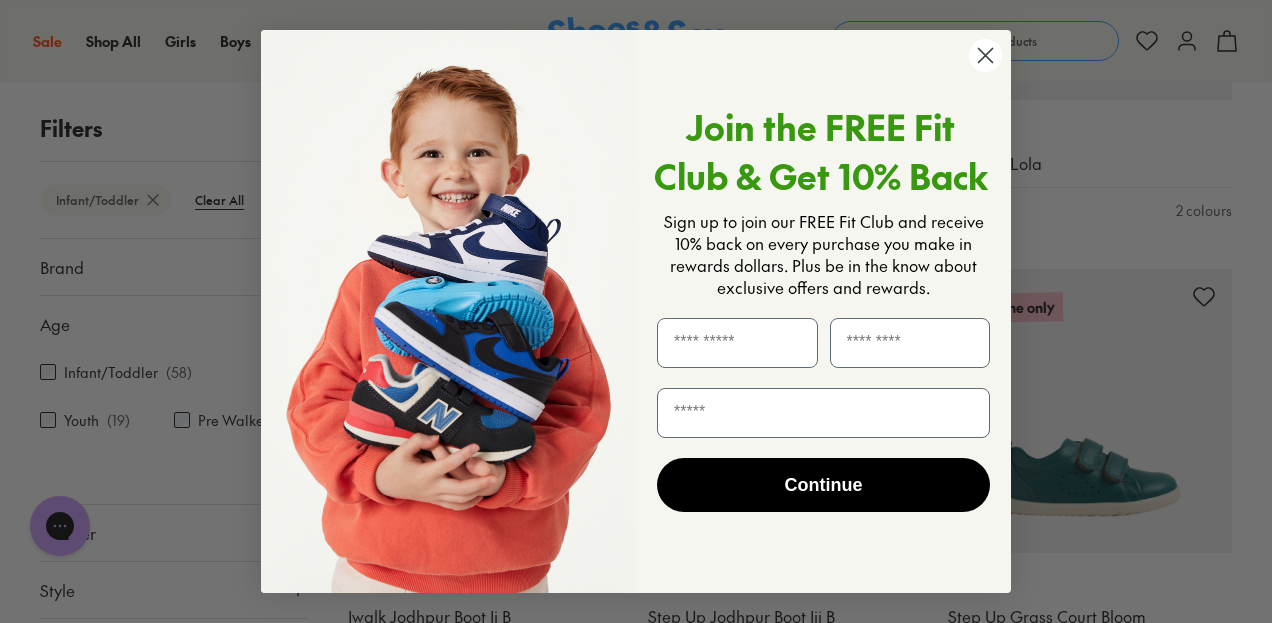 click 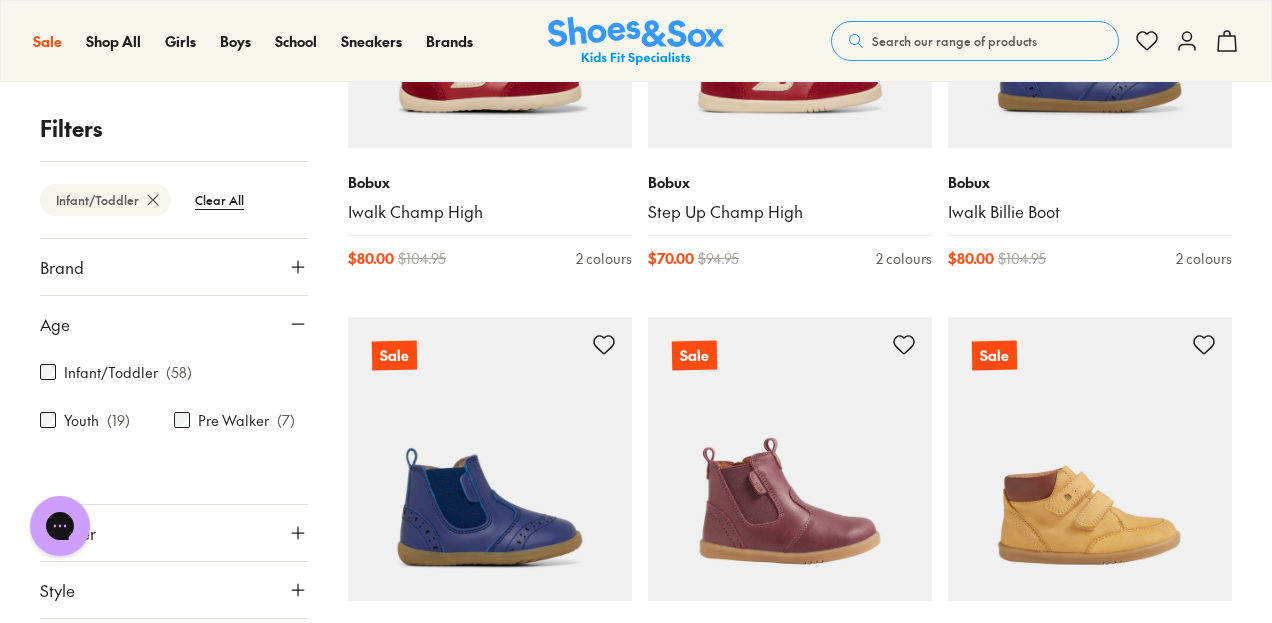 scroll, scrollTop: 3600, scrollLeft: 0, axis: vertical 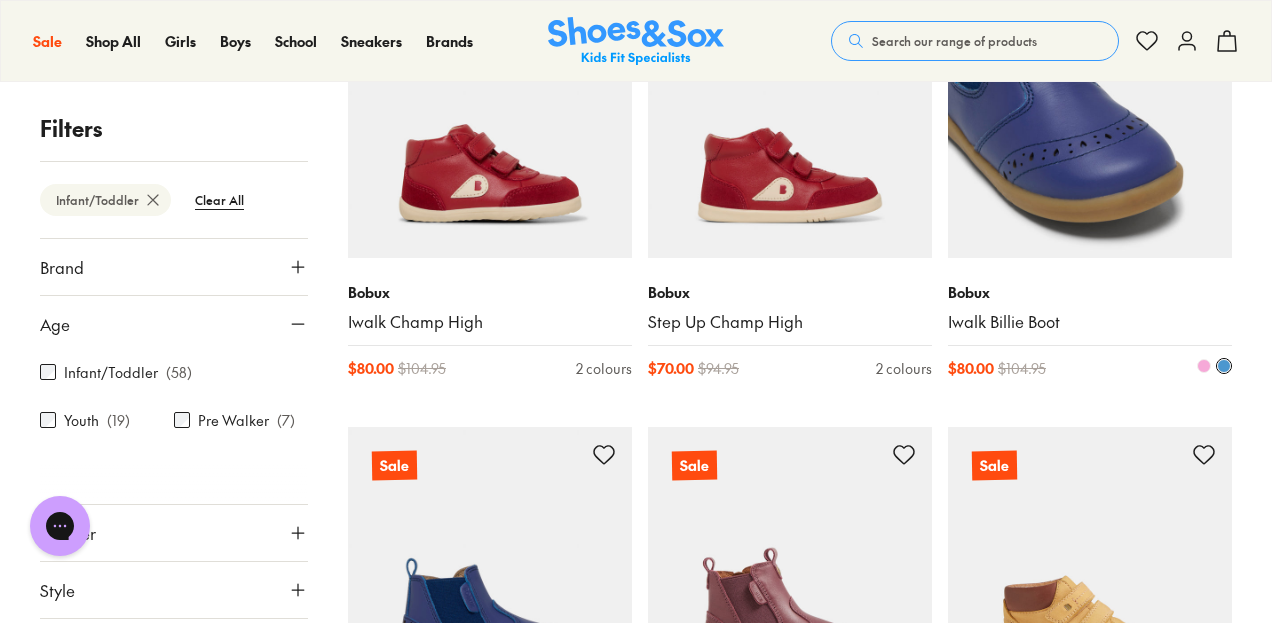 click at bounding box center (1090, 116) 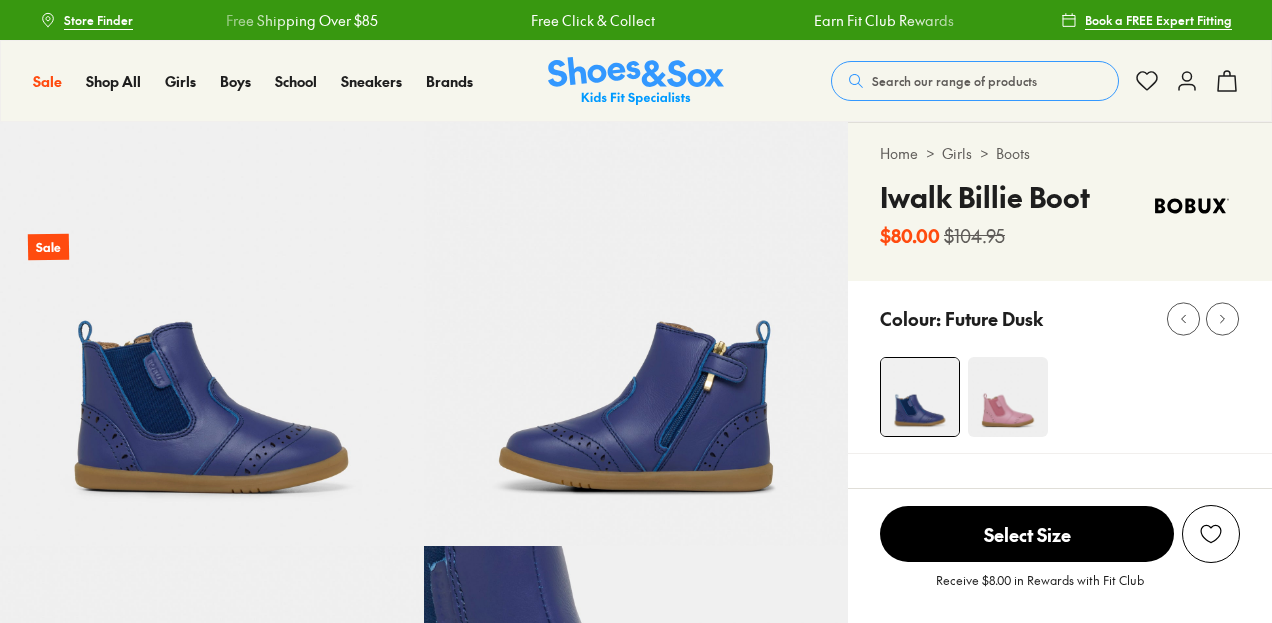 scroll, scrollTop: 0, scrollLeft: 0, axis: both 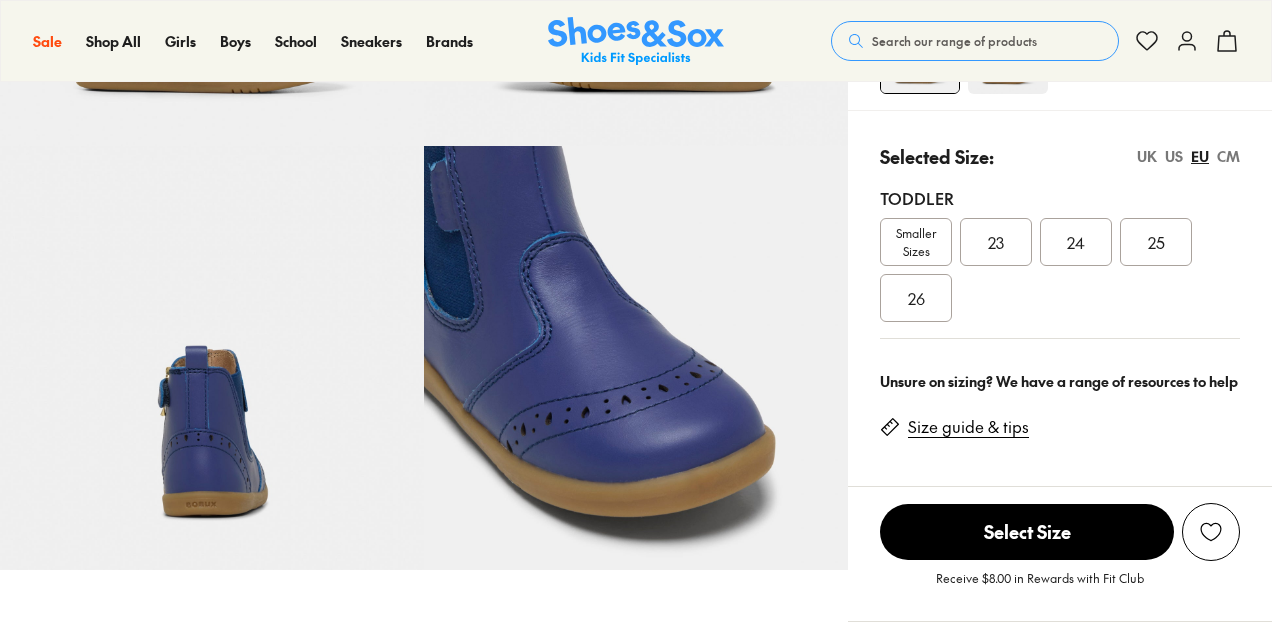 select on "*" 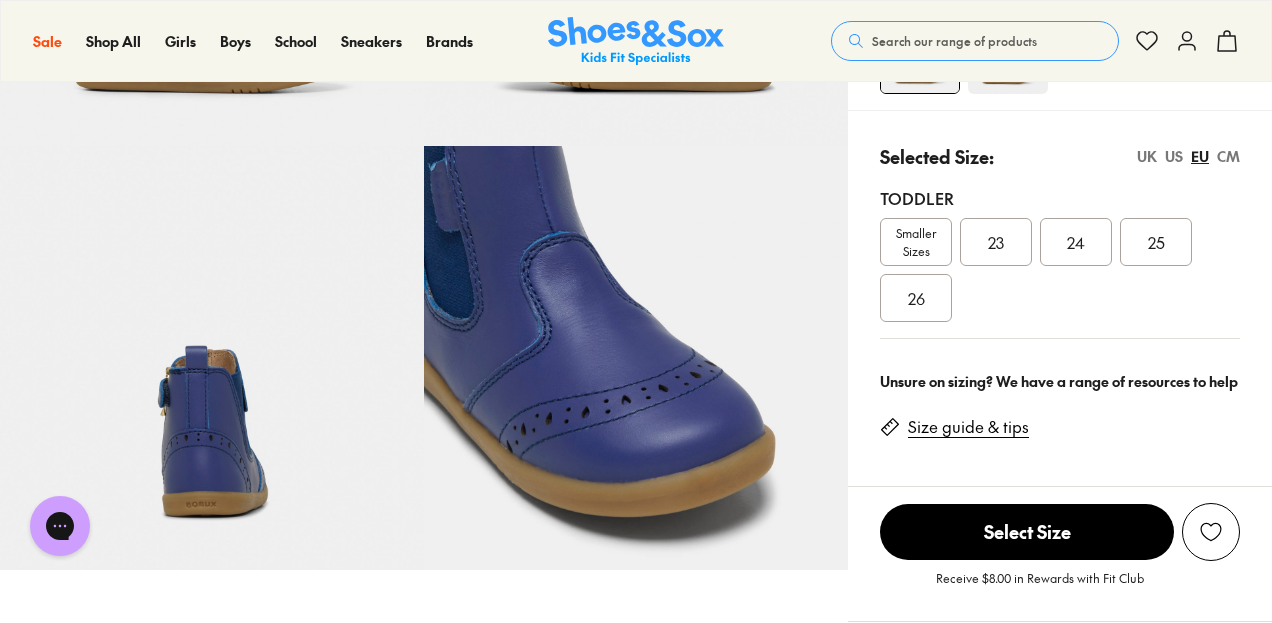 scroll, scrollTop: 0, scrollLeft: 0, axis: both 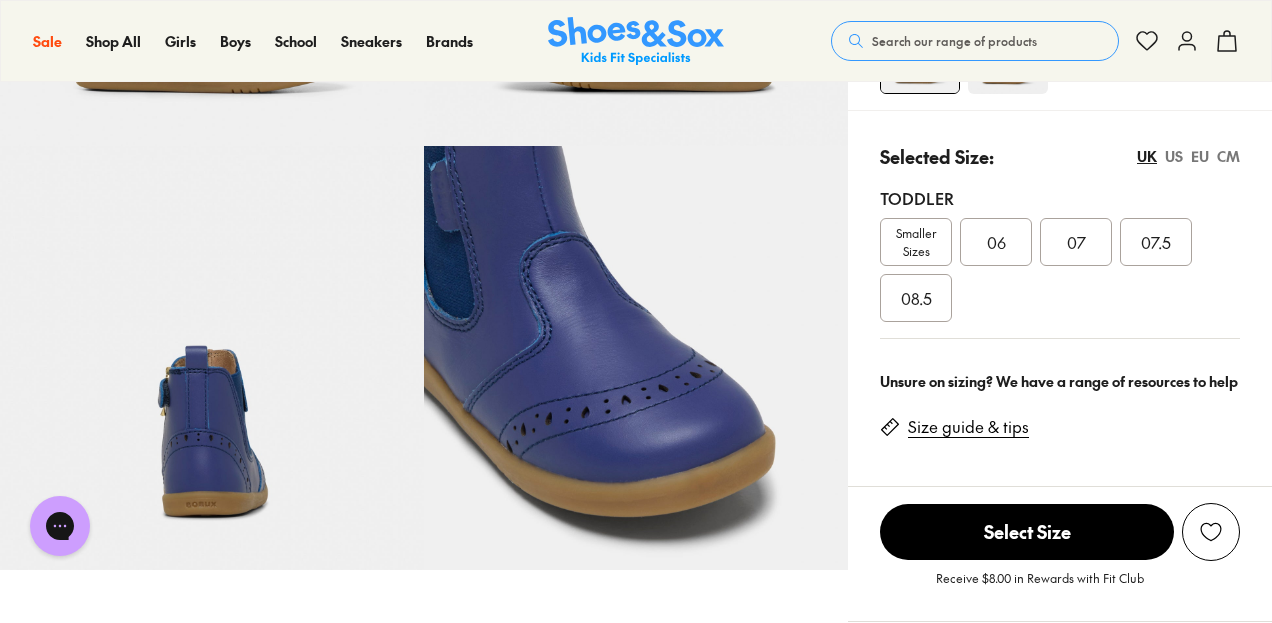 click on "EU" at bounding box center (1200, 156) 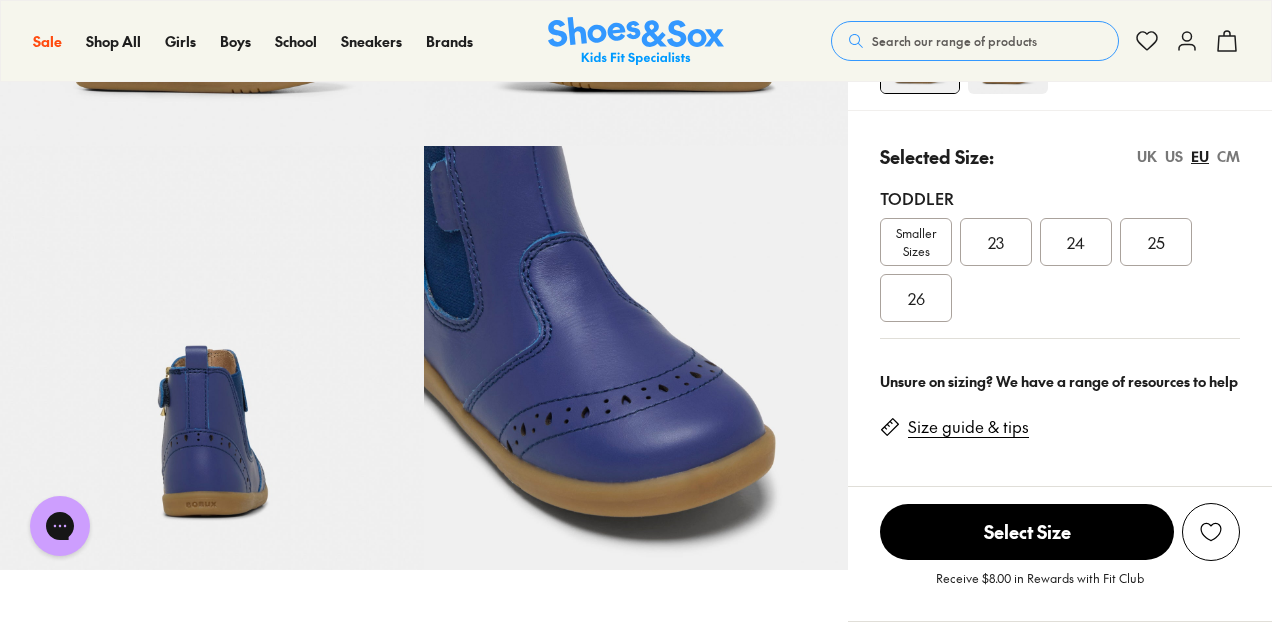 click on "CM" at bounding box center (1228, 156) 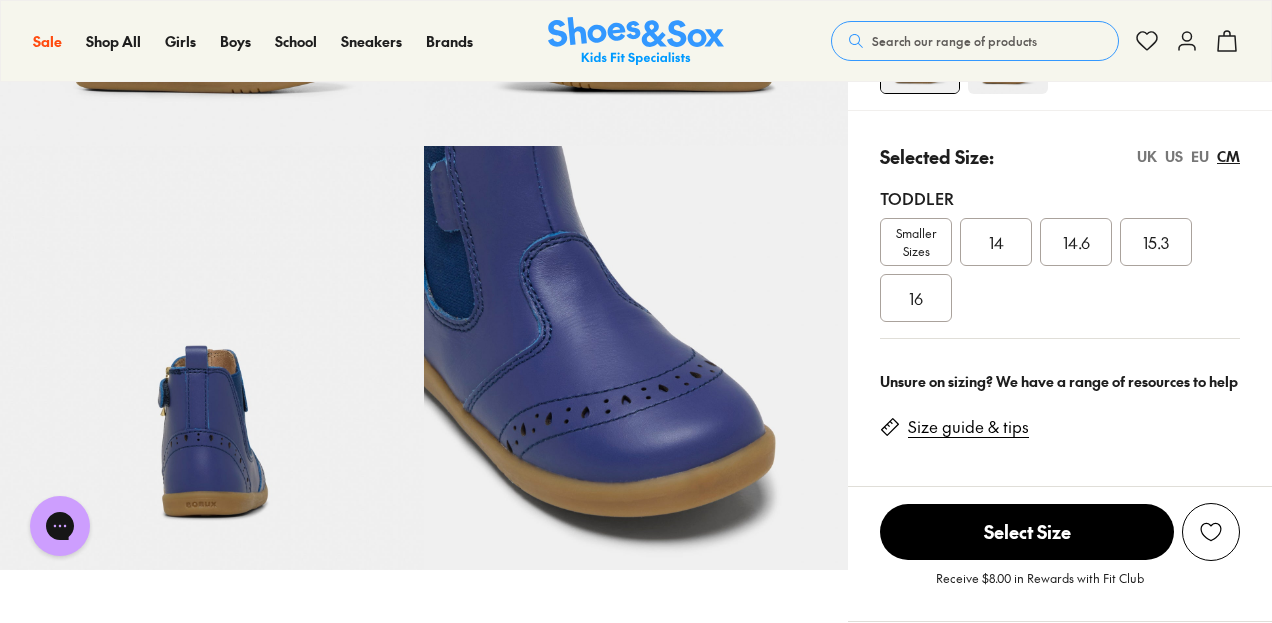 click on "14.6" at bounding box center [1076, 242] 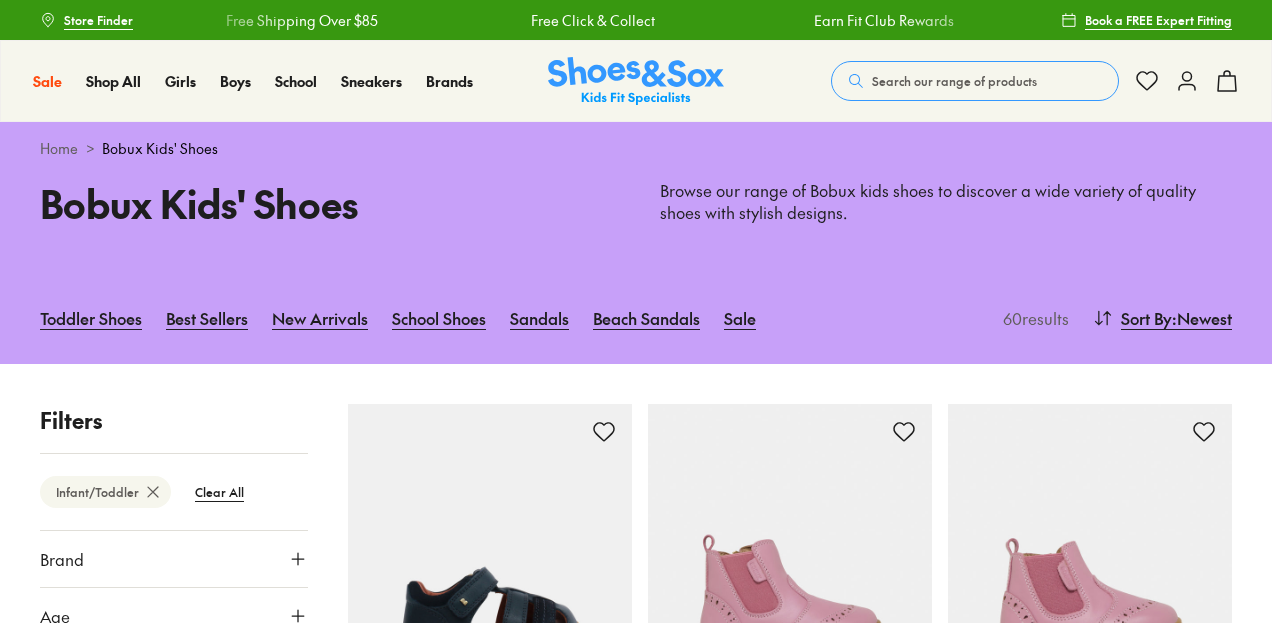 scroll, scrollTop: 3481, scrollLeft: 0, axis: vertical 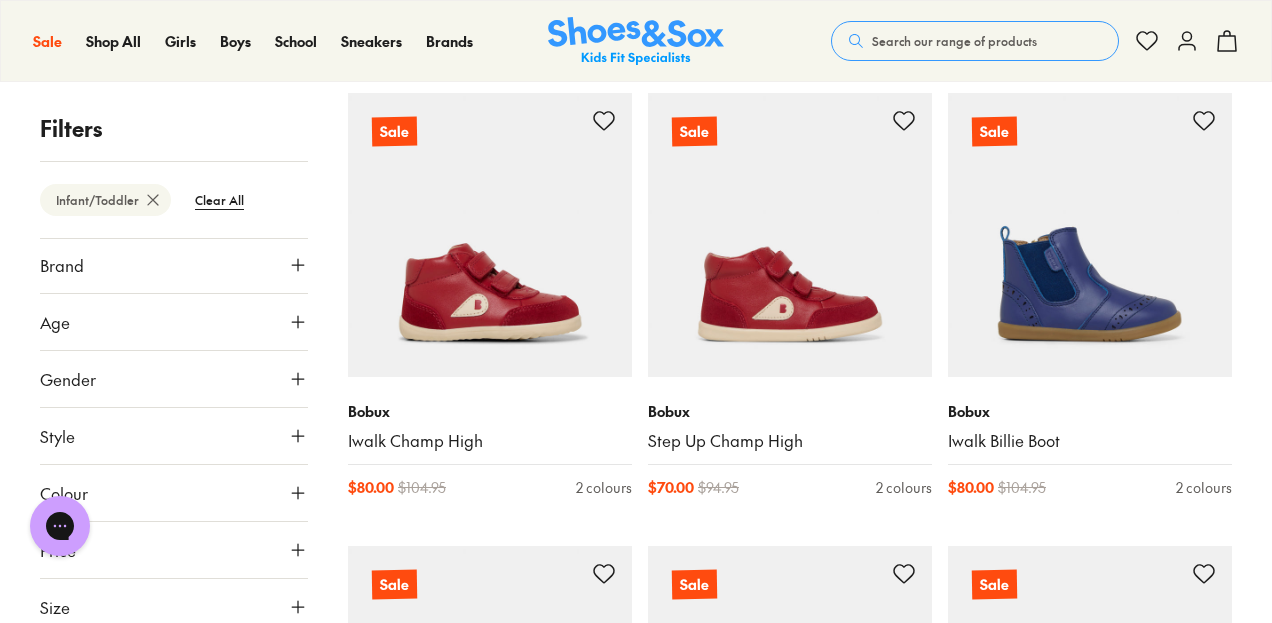 click on "Chat with us" at bounding box center [60, 526] 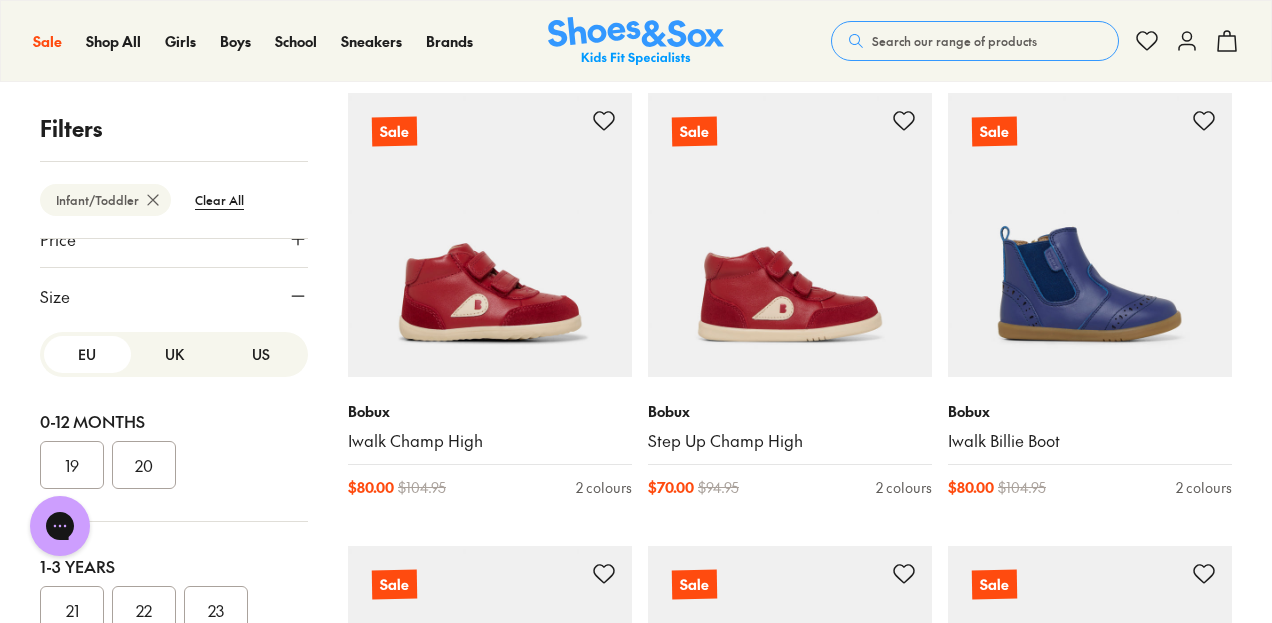 scroll, scrollTop: 287, scrollLeft: 0, axis: vertical 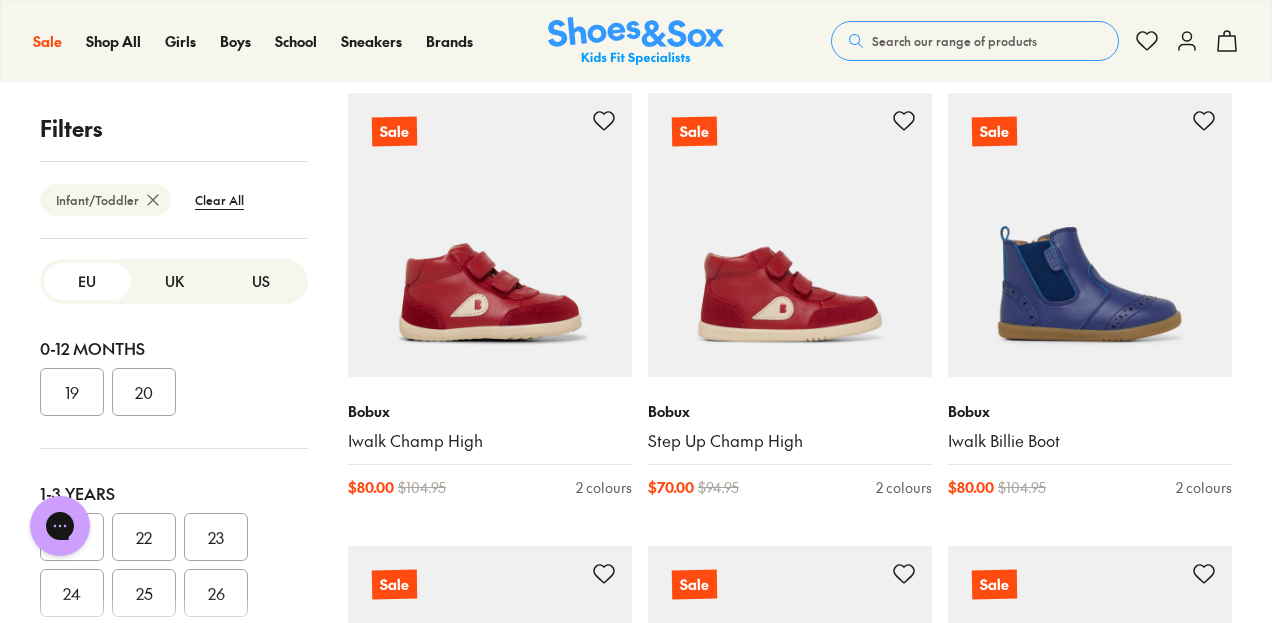 click at bounding box center (174, 615) 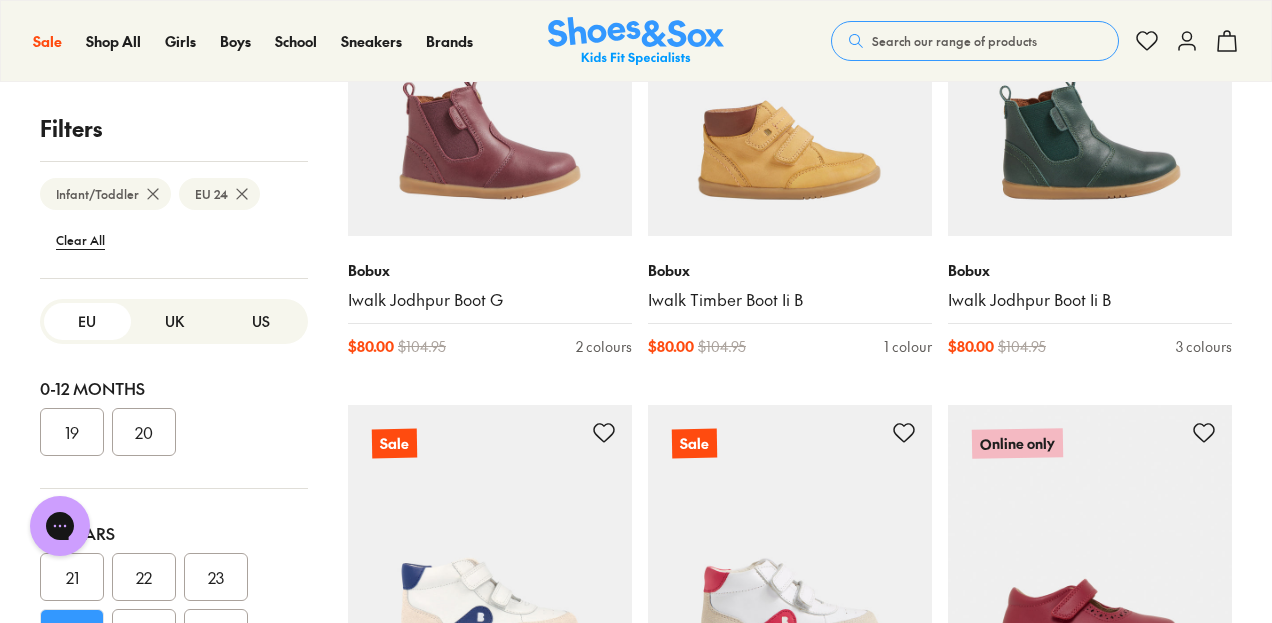 scroll, scrollTop: 2164, scrollLeft: 0, axis: vertical 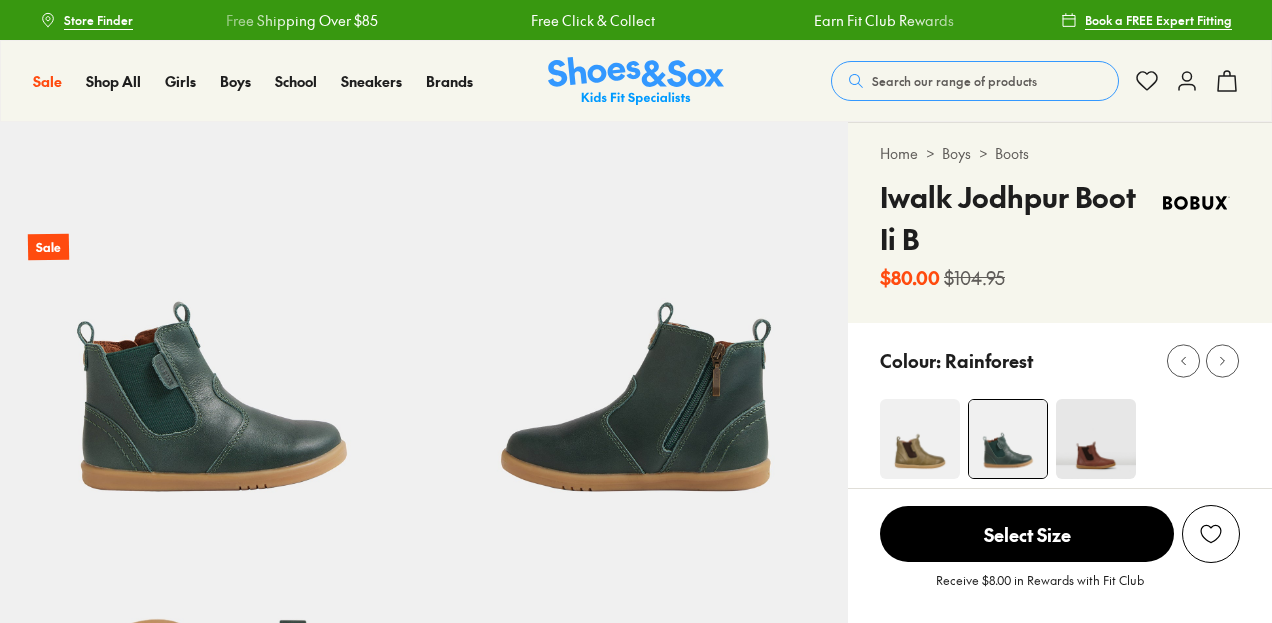 select on "*" 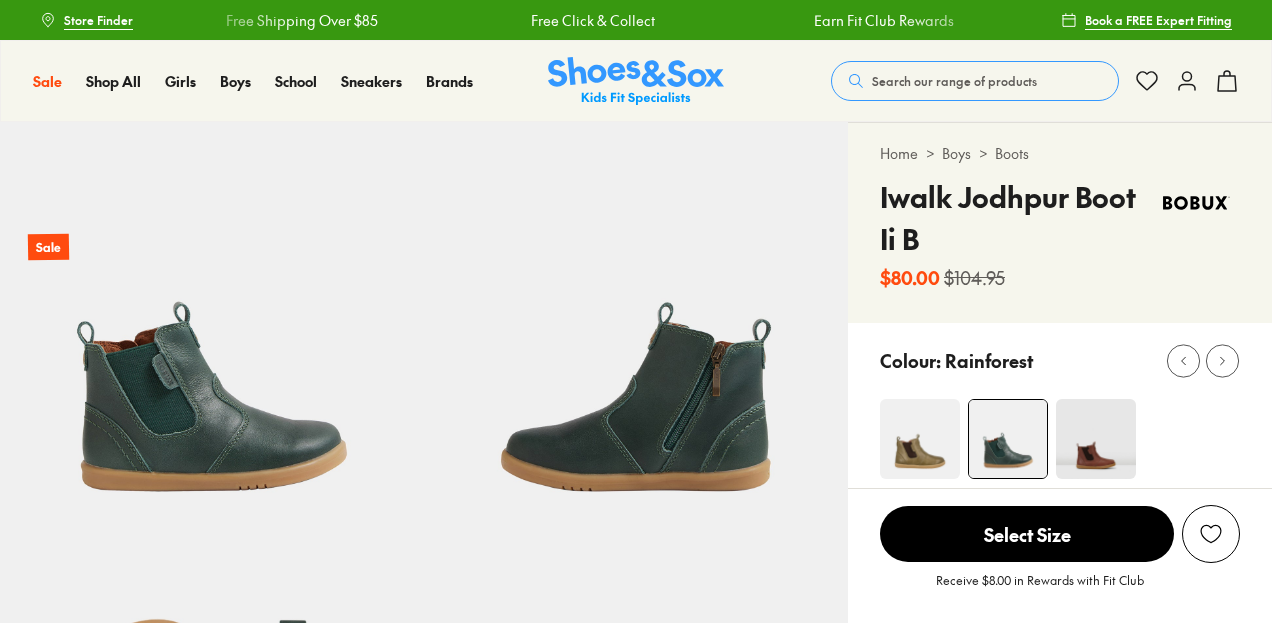 scroll, scrollTop: 0, scrollLeft: 0, axis: both 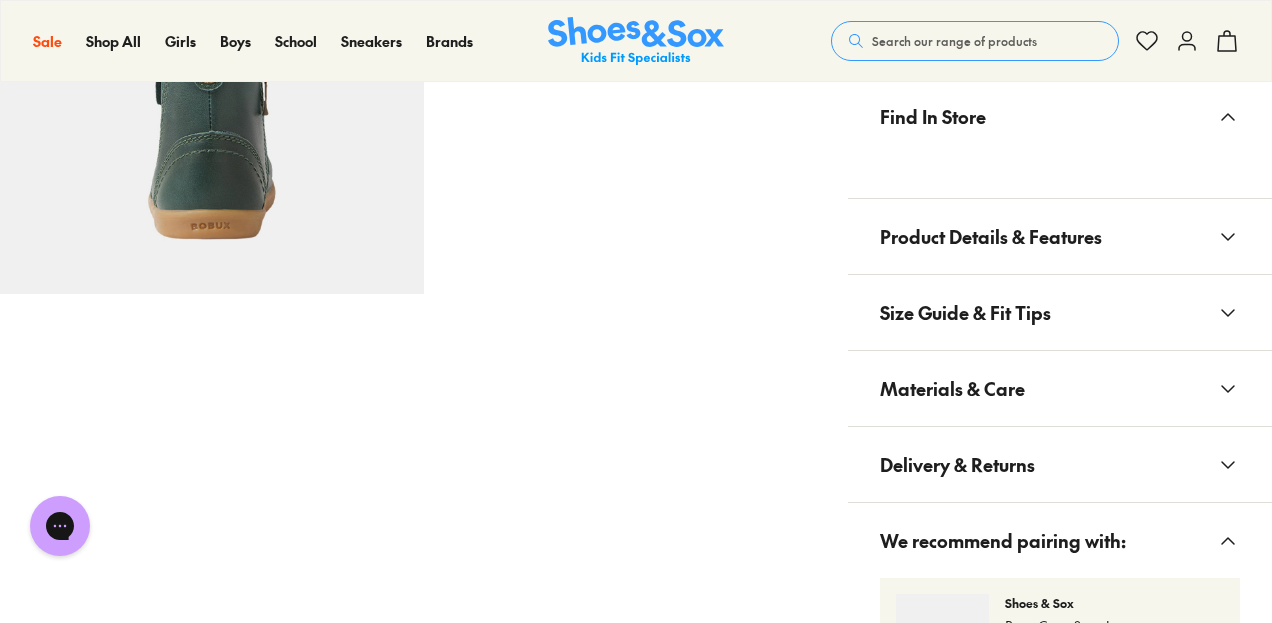 click on "Product Details & Features" at bounding box center [991, 236] 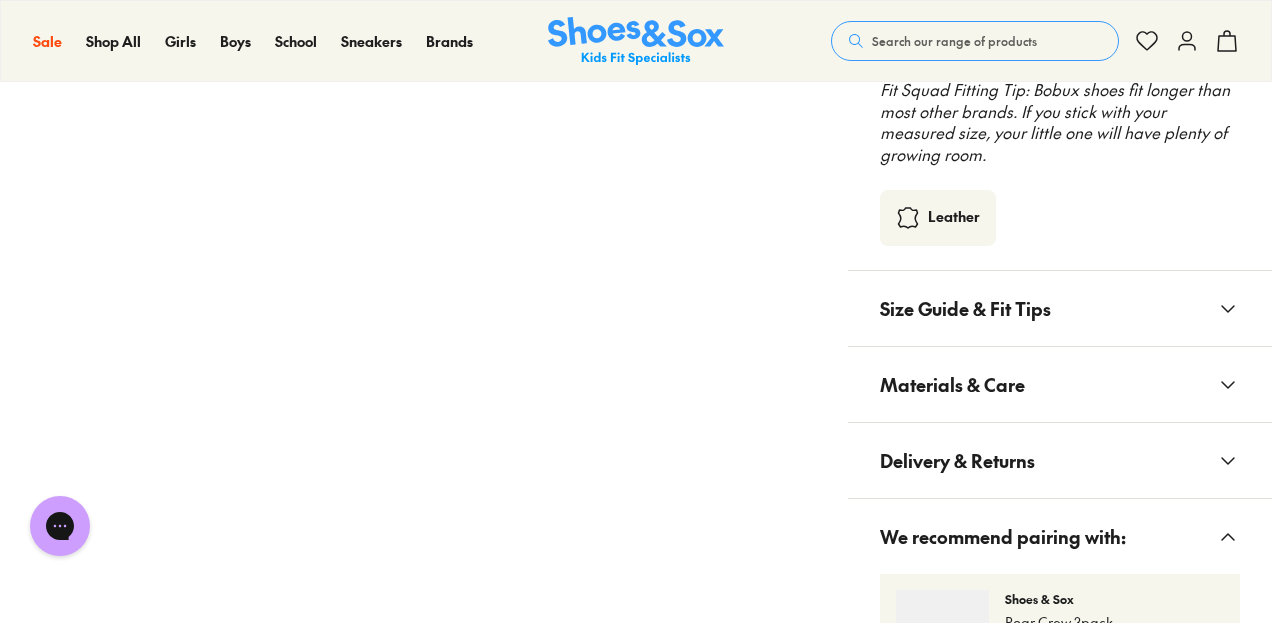 scroll, scrollTop: 1500, scrollLeft: 0, axis: vertical 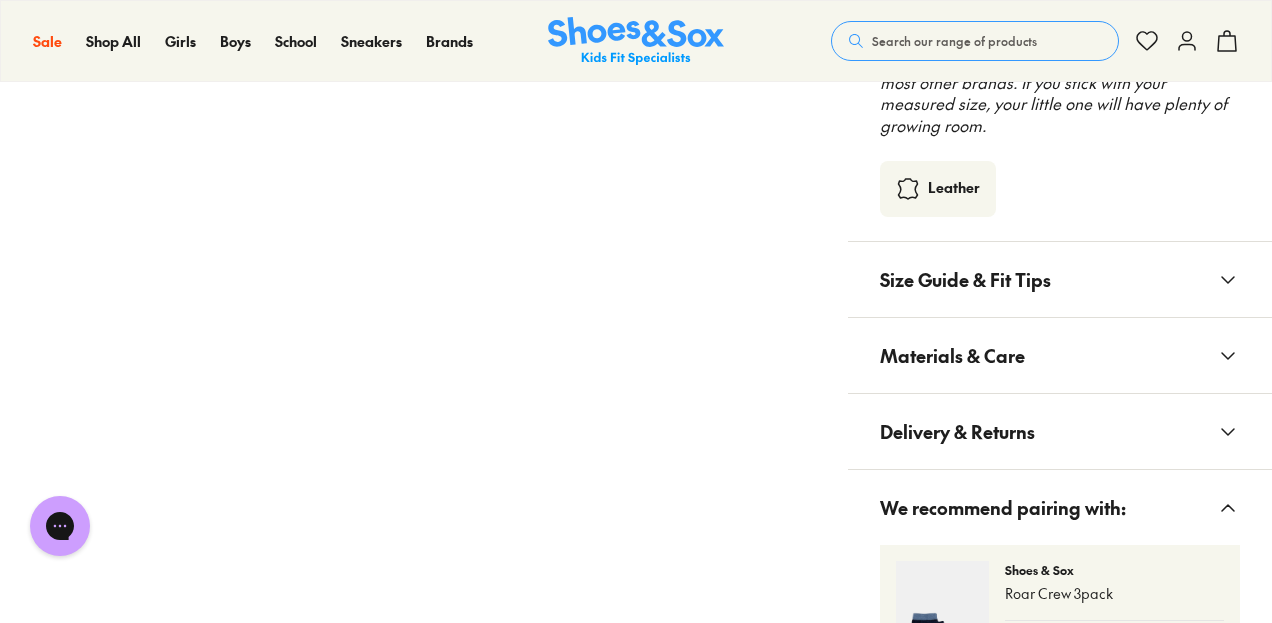 click on "Size Guide & Fit Tips" at bounding box center (965, 279) 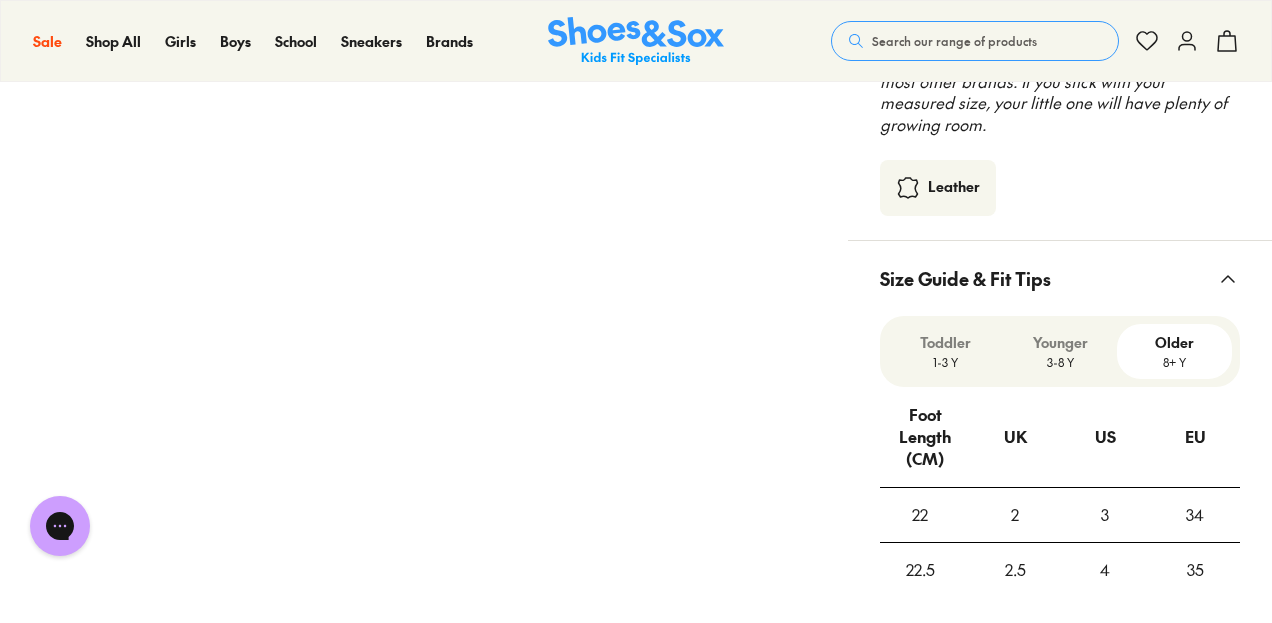 scroll, scrollTop: 1700, scrollLeft: 0, axis: vertical 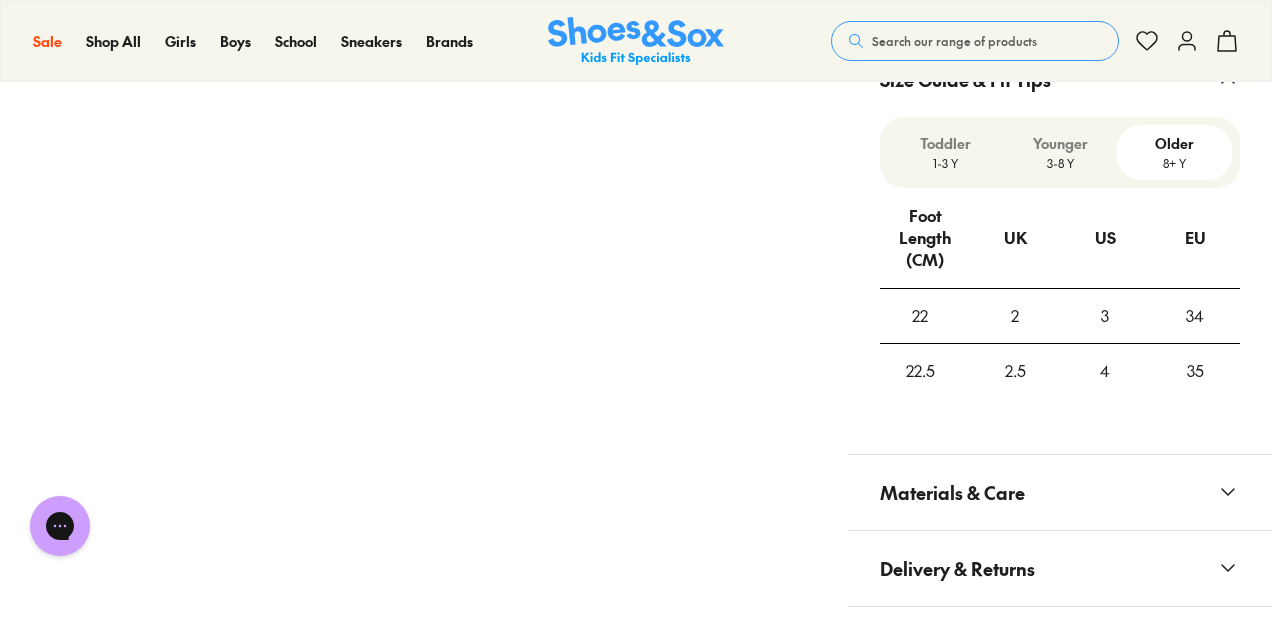 click on "1-3 Y" at bounding box center [945, 163] 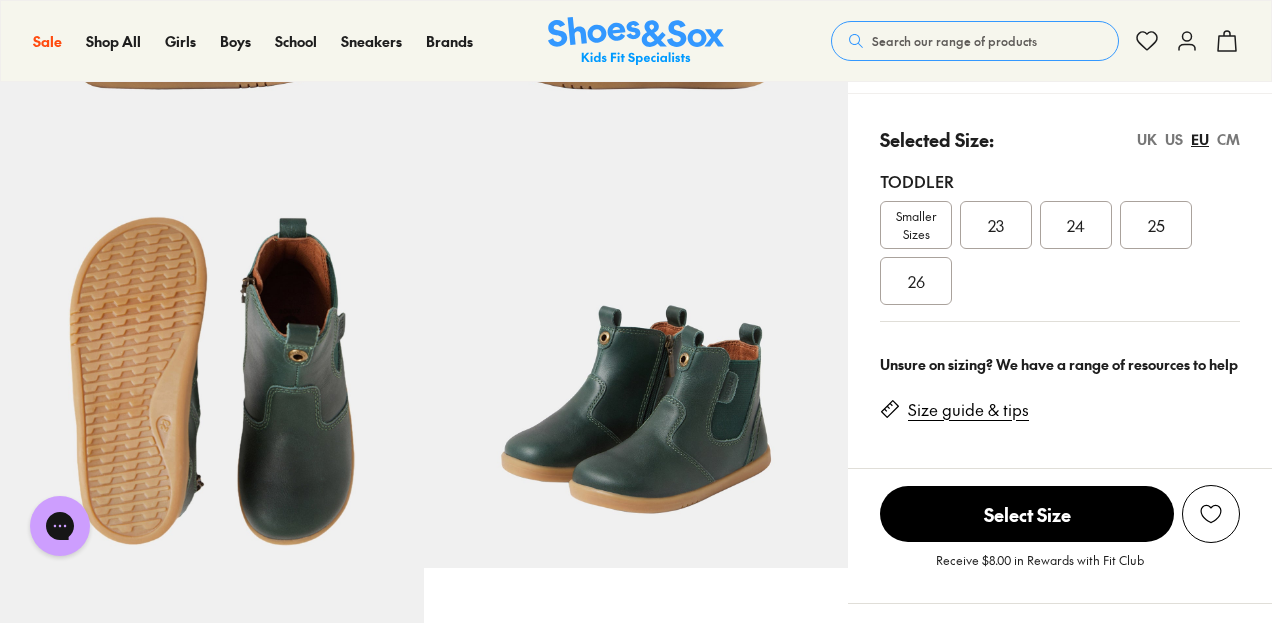scroll, scrollTop: 400, scrollLeft: 0, axis: vertical 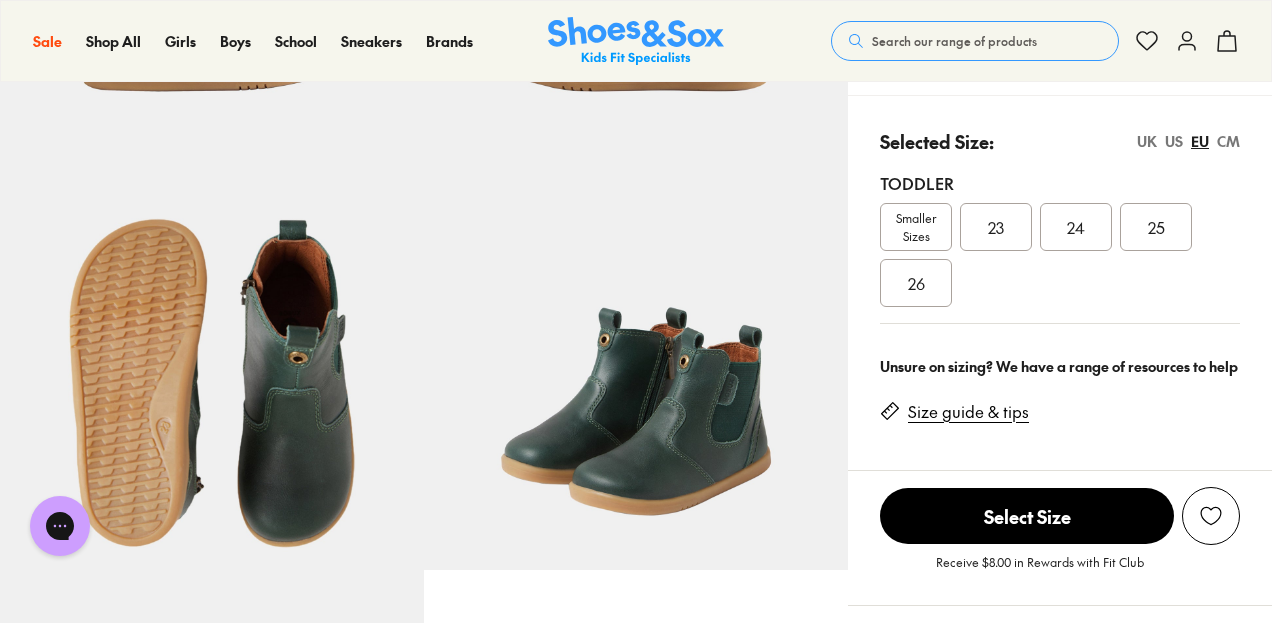 click on "24" at bounding box center [1076, 227] 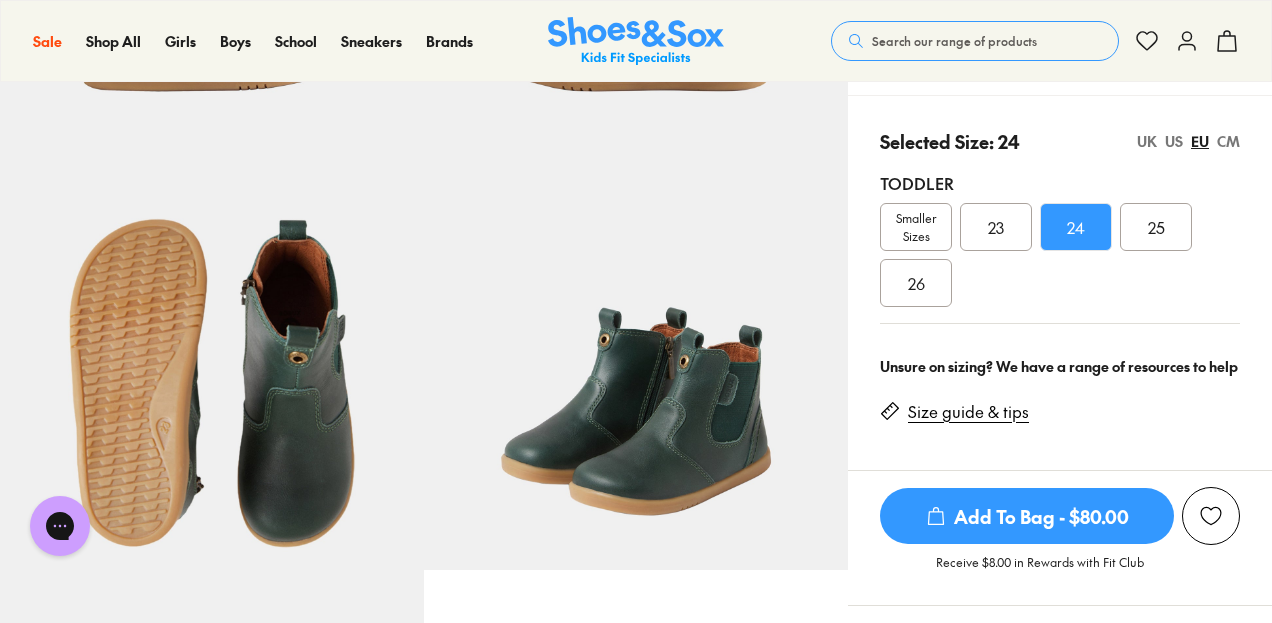 click on "Smaller Sizes 23 24 25 26" at bounding box center [1060, 255] 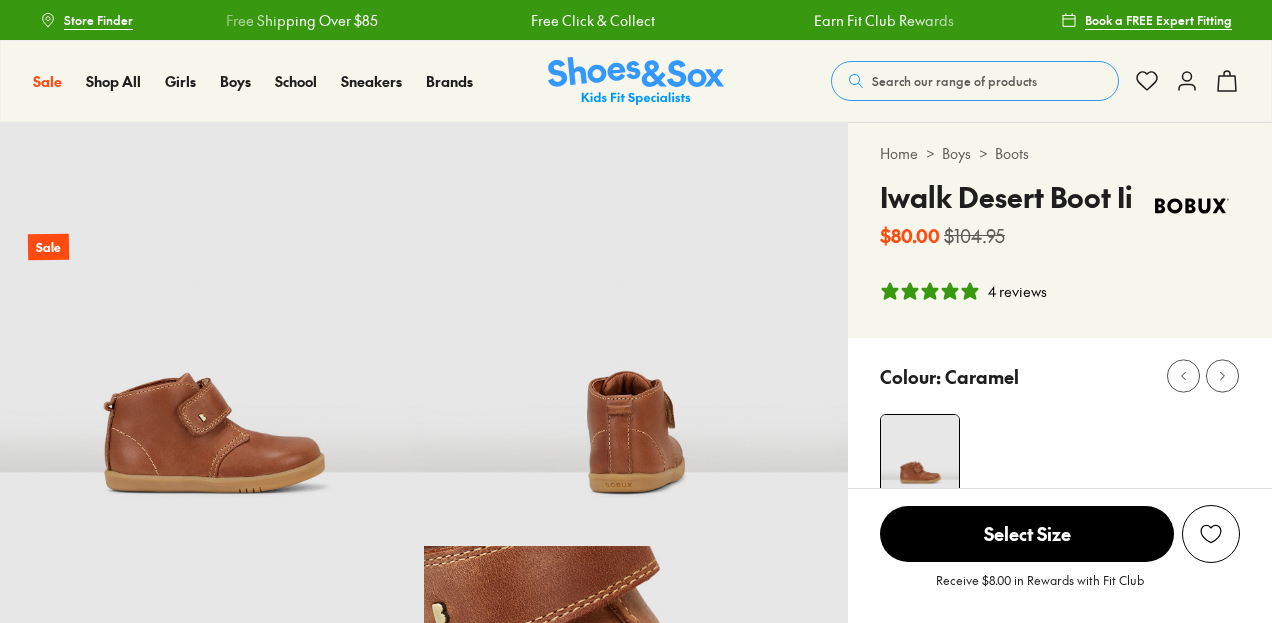scroll, scrollTop: 0, scrollLeft: 0, axis: both 